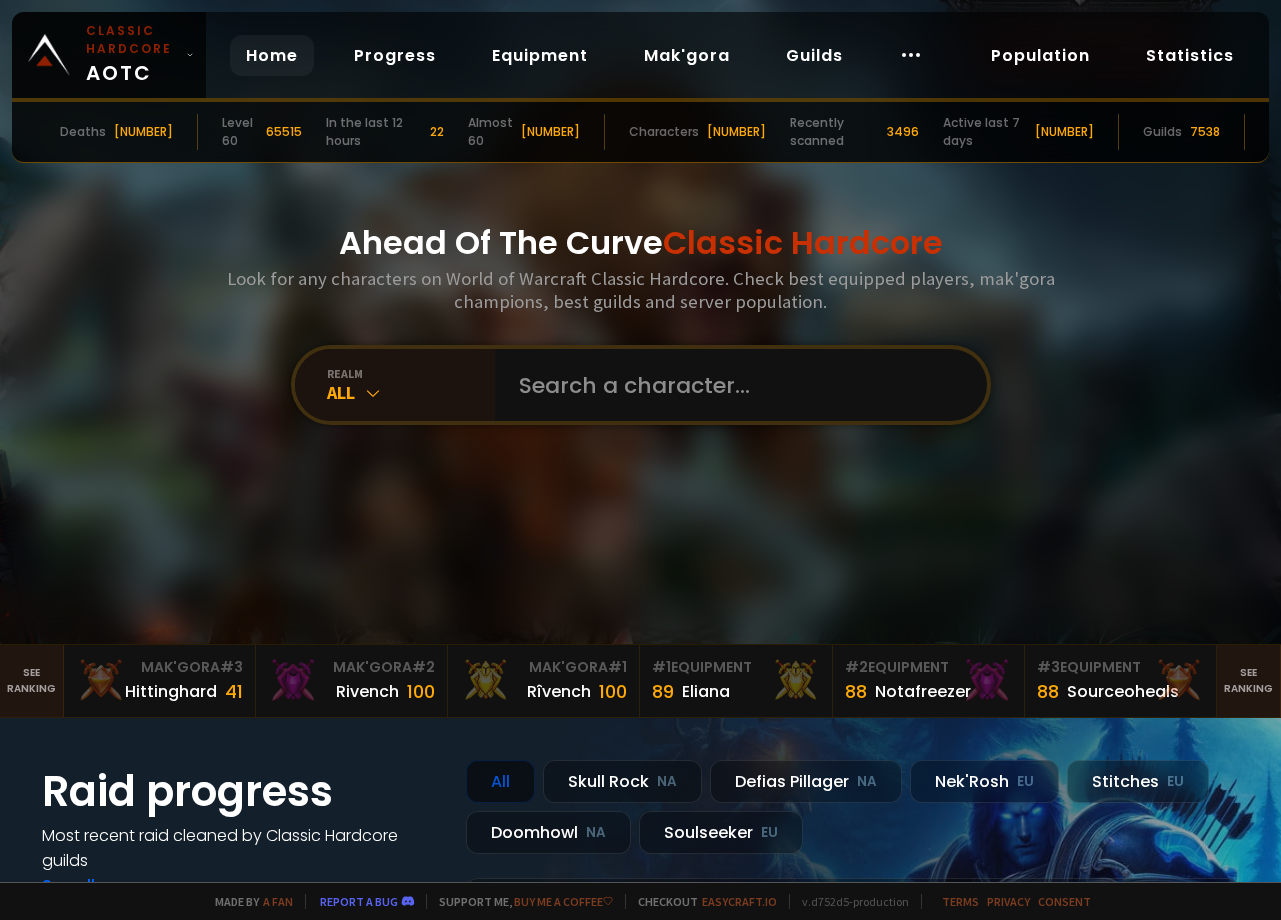 scroll, scrollTop: 0, scrollLeft: 0, axis: both 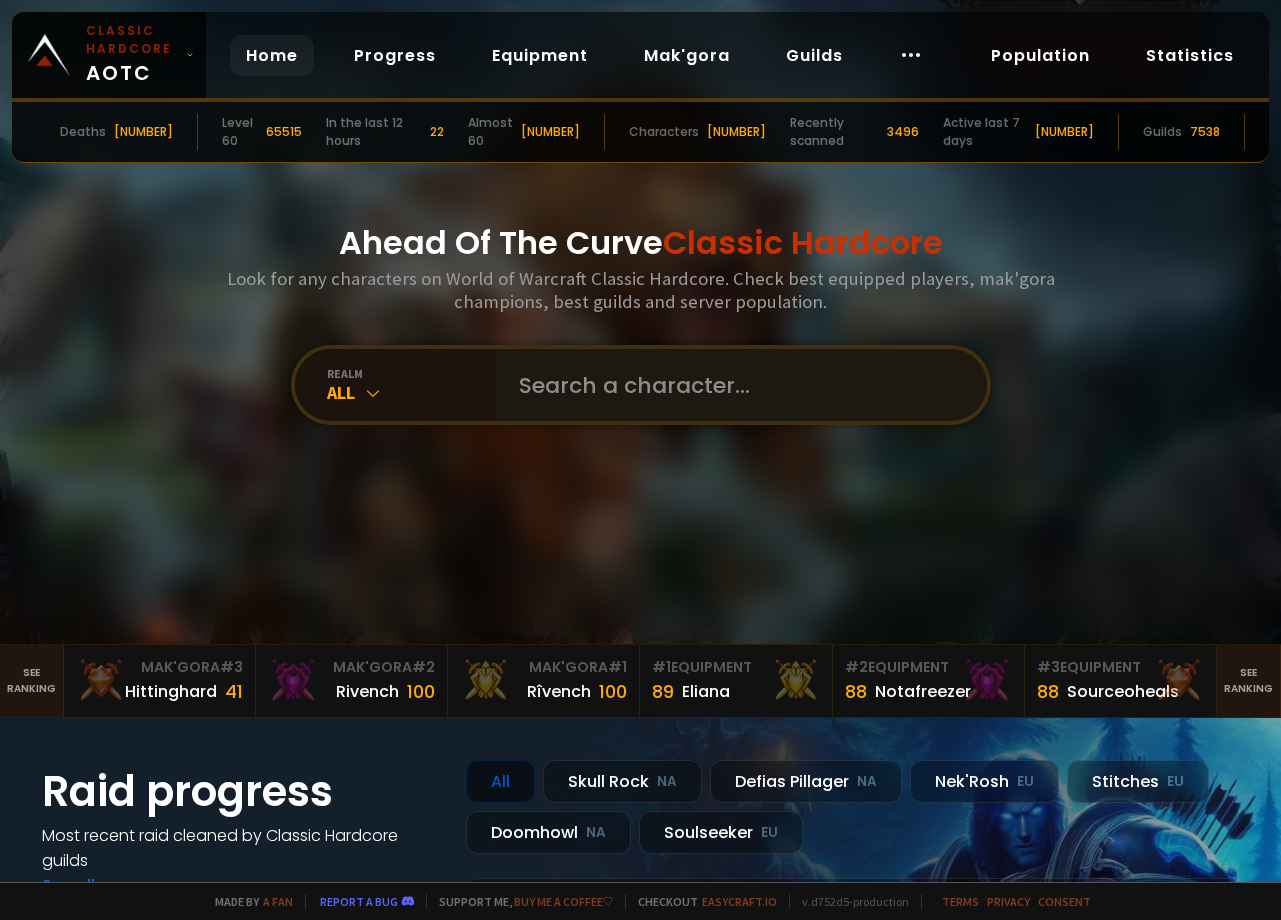 click at bounding box center (735, 385) 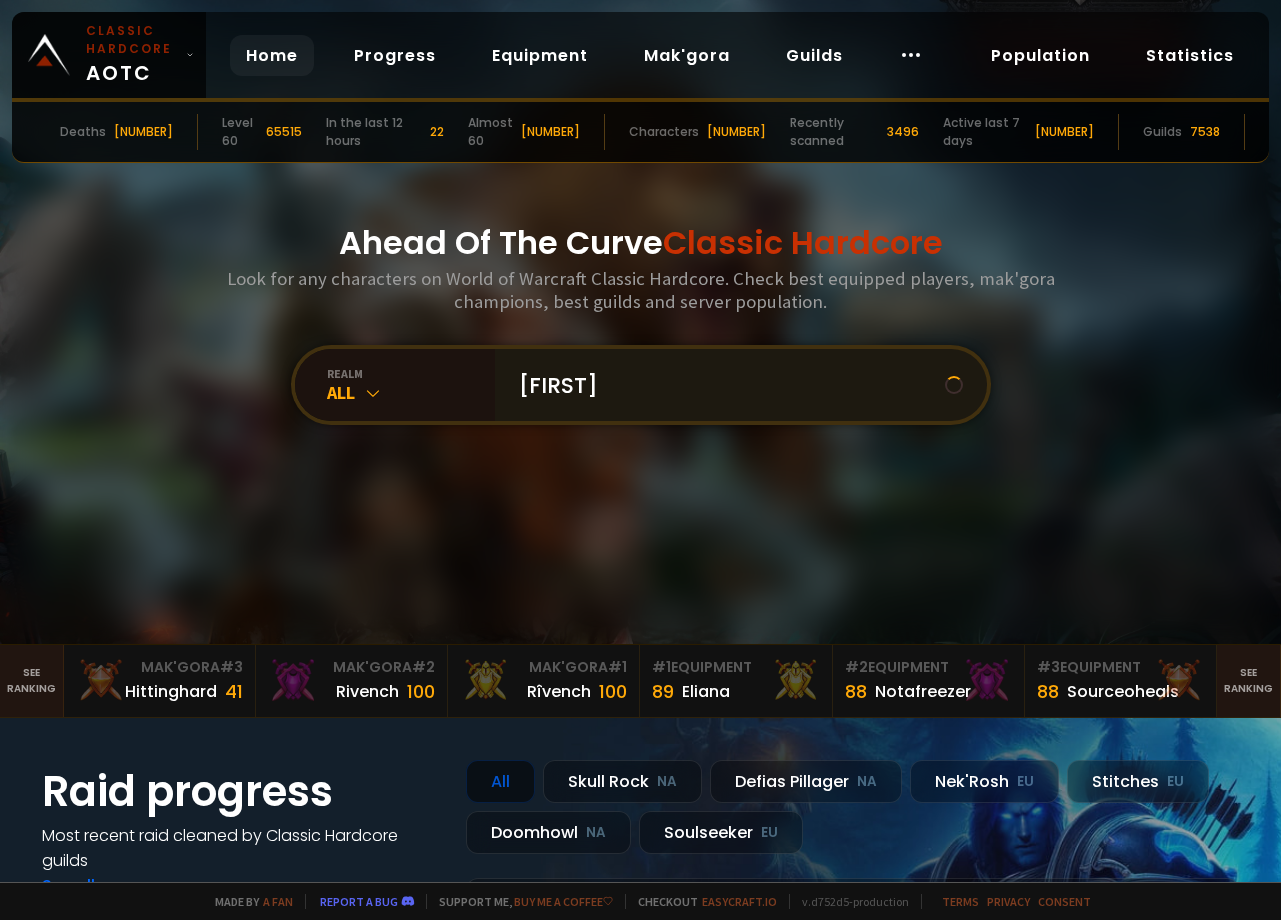 type on "[FIRST]" 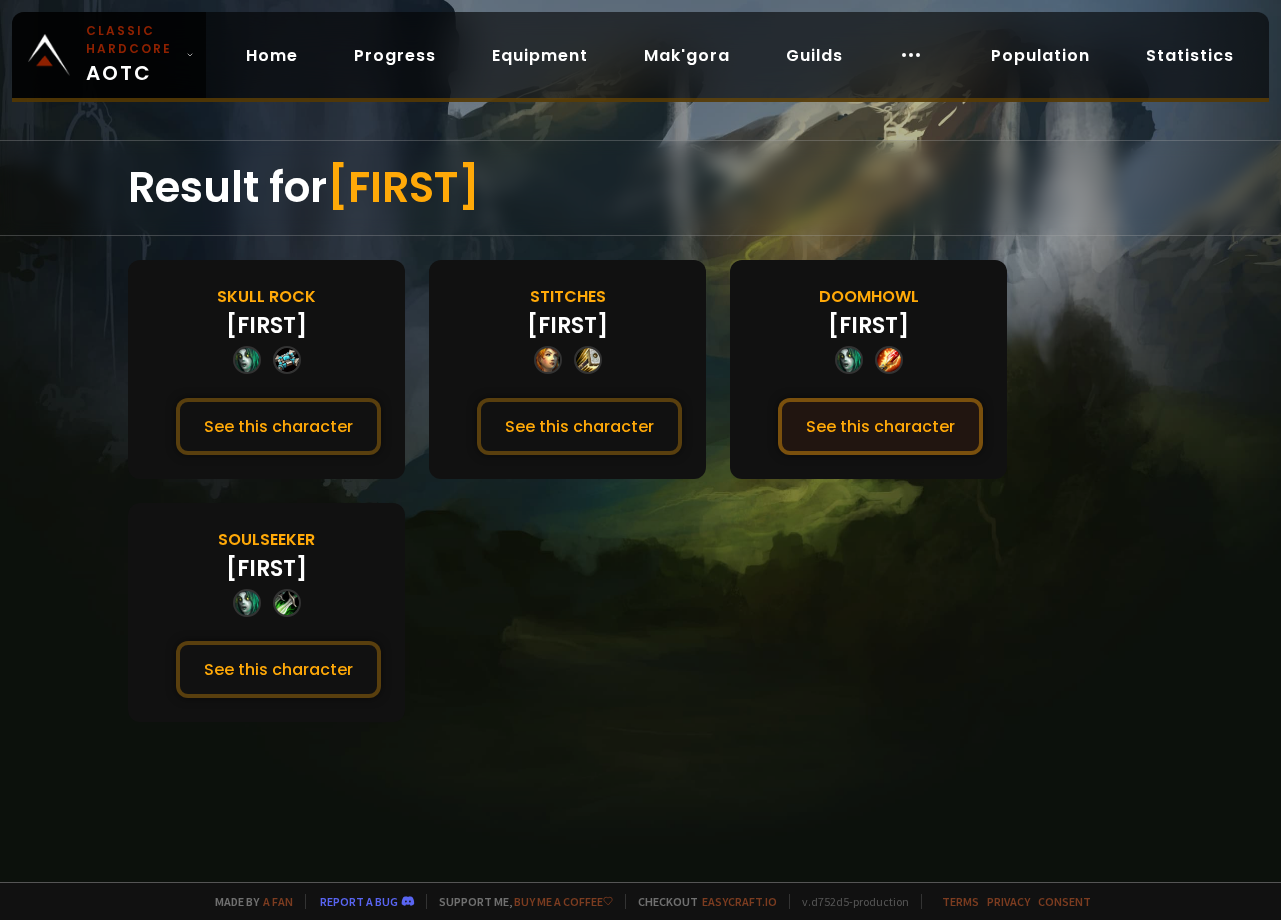 click on "See this character" at bounding box center (880, 426) 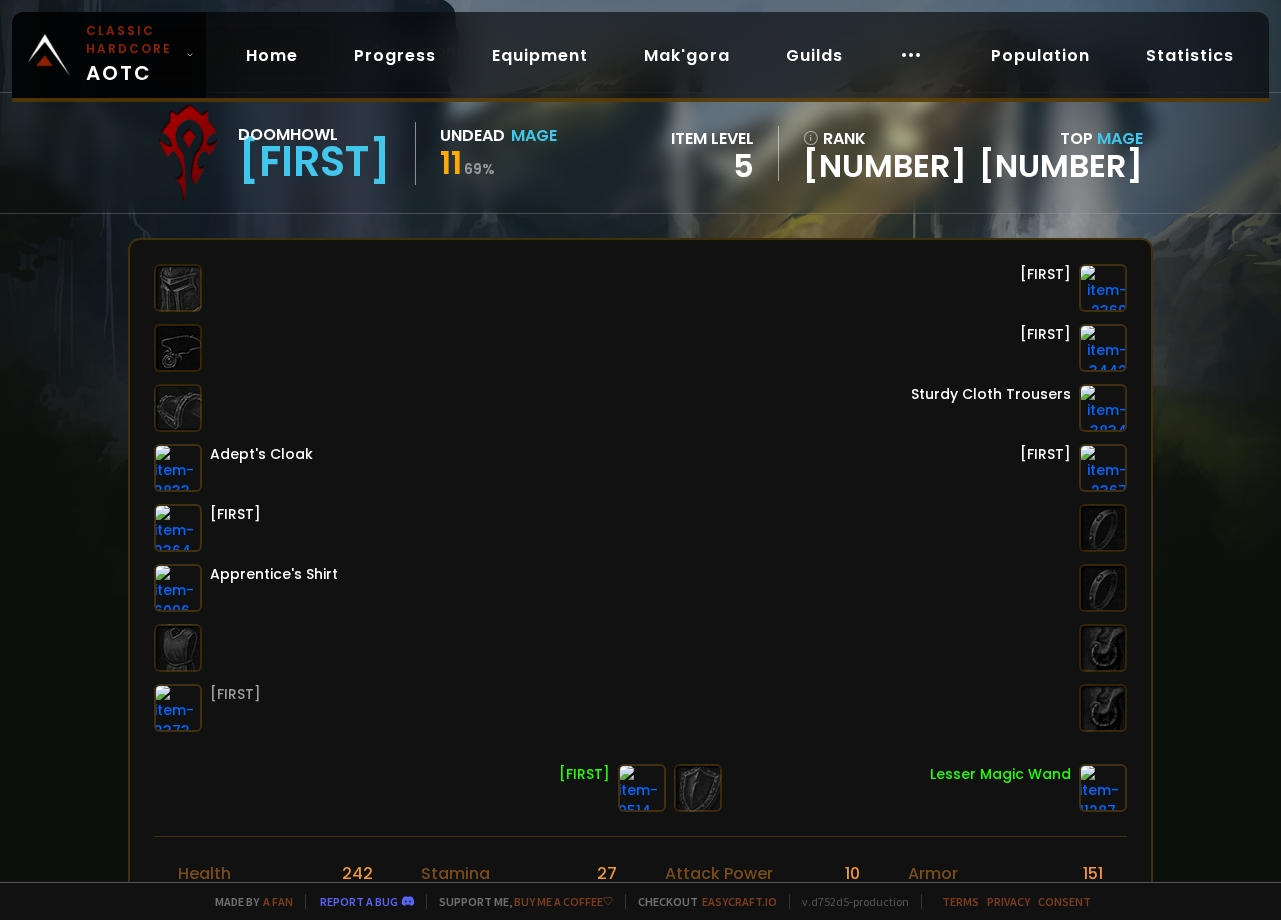 scroll, scrollTop: 0, scrollLeft: 0, axis: both 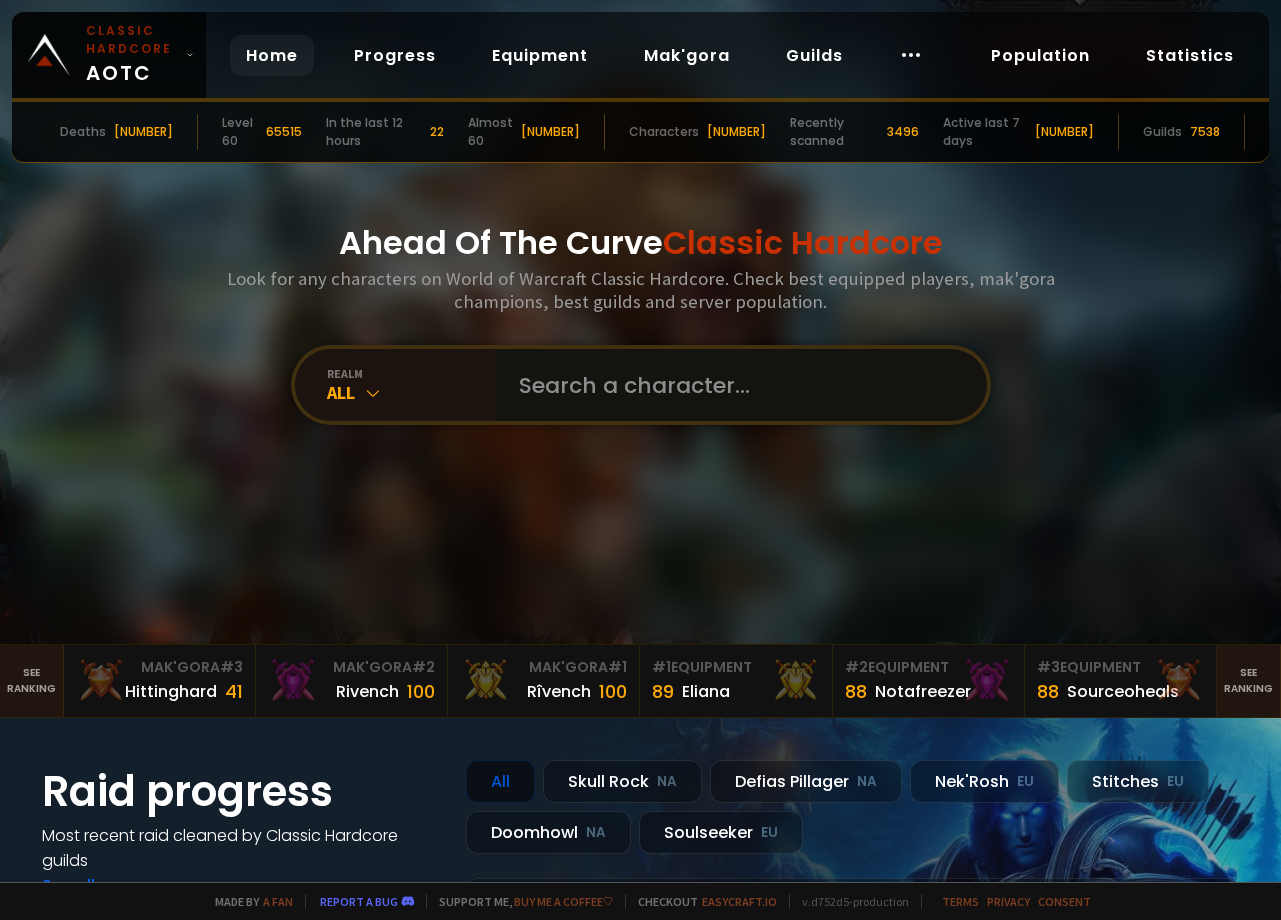 click at bounding box center [735, 385] 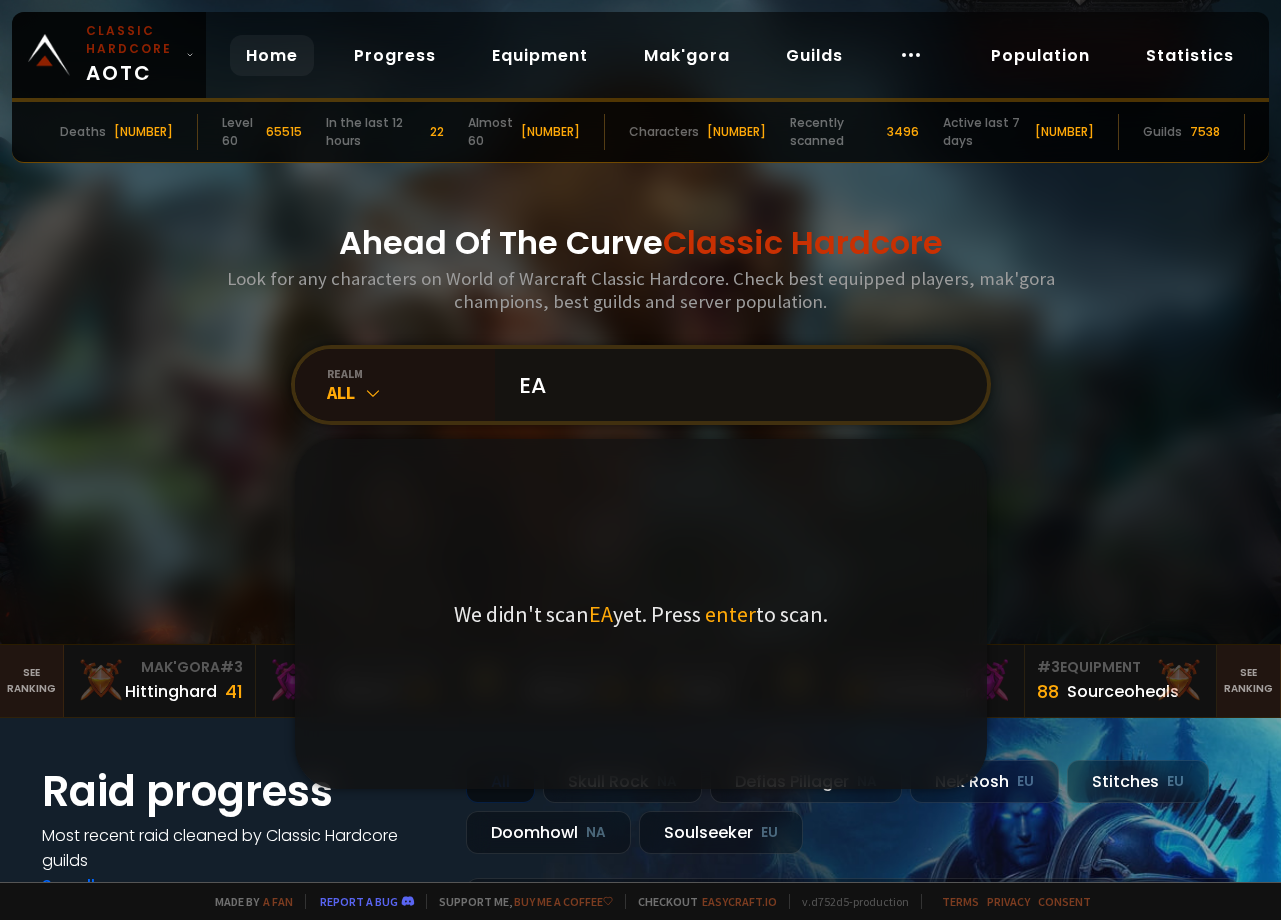 type on "[FIRST]" 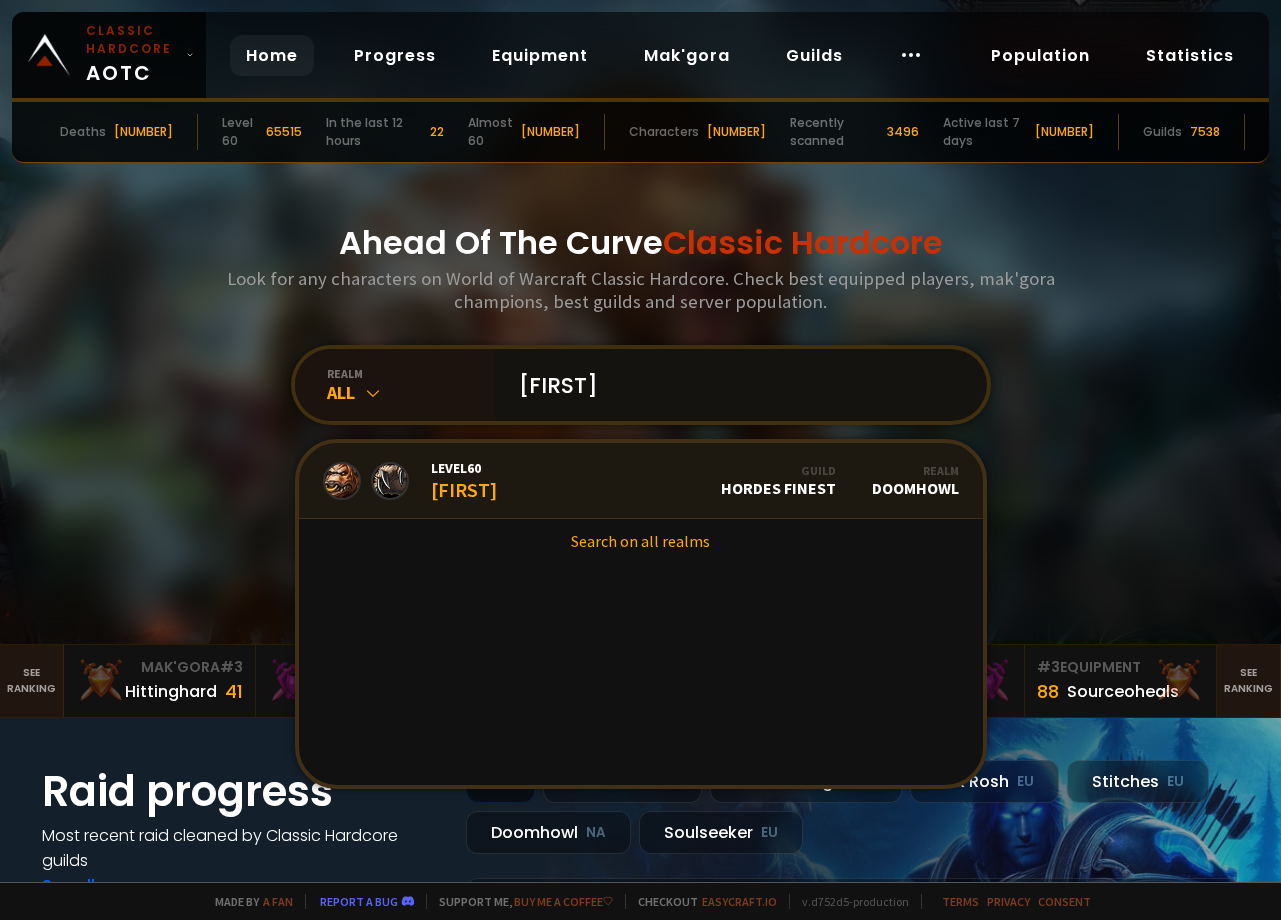 type on "[FIRST]" 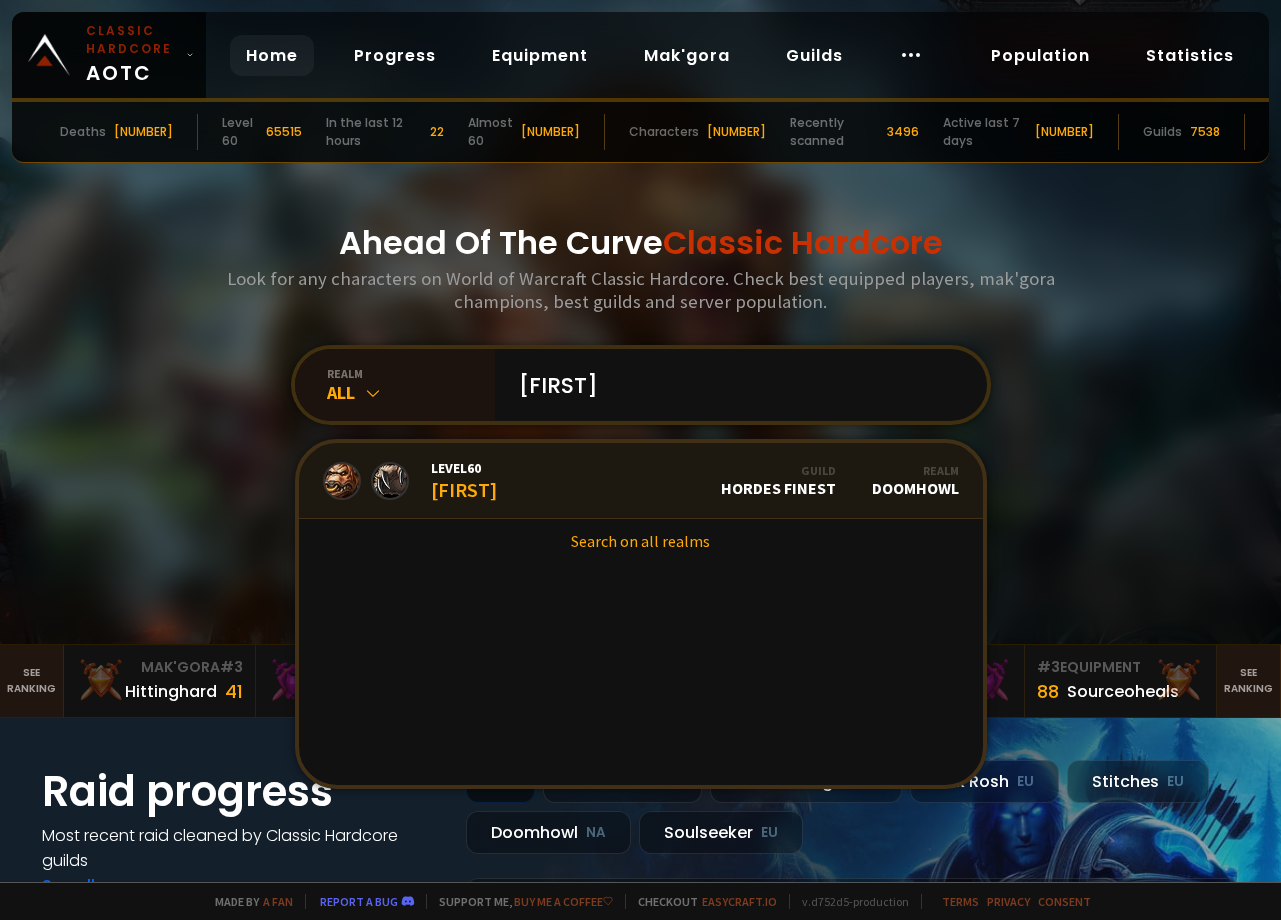 click on "Level  60 [FIRST]" at bounding box center (464, 480) 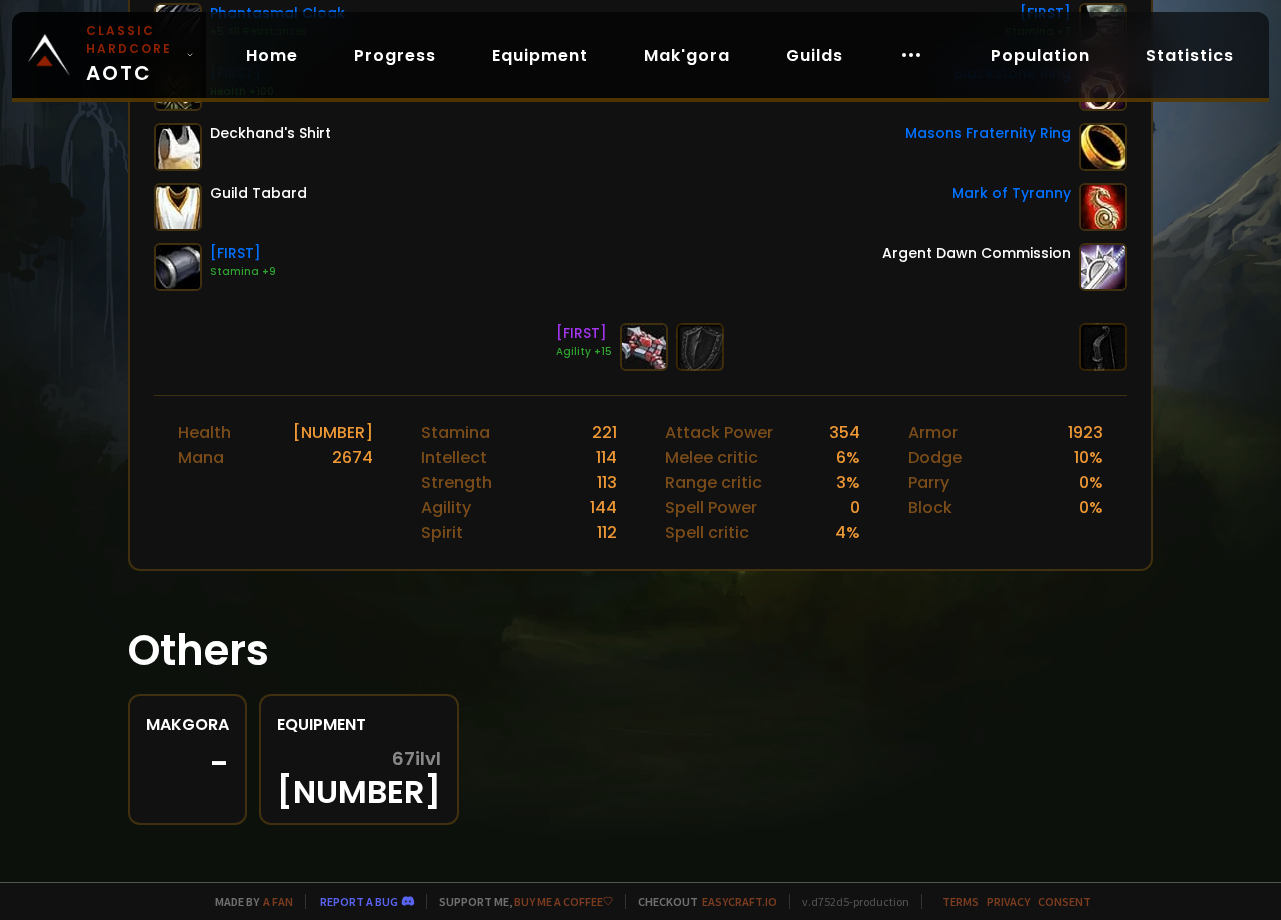 scroll, scrollTop: 0, scrollLeft: 0, axis: both 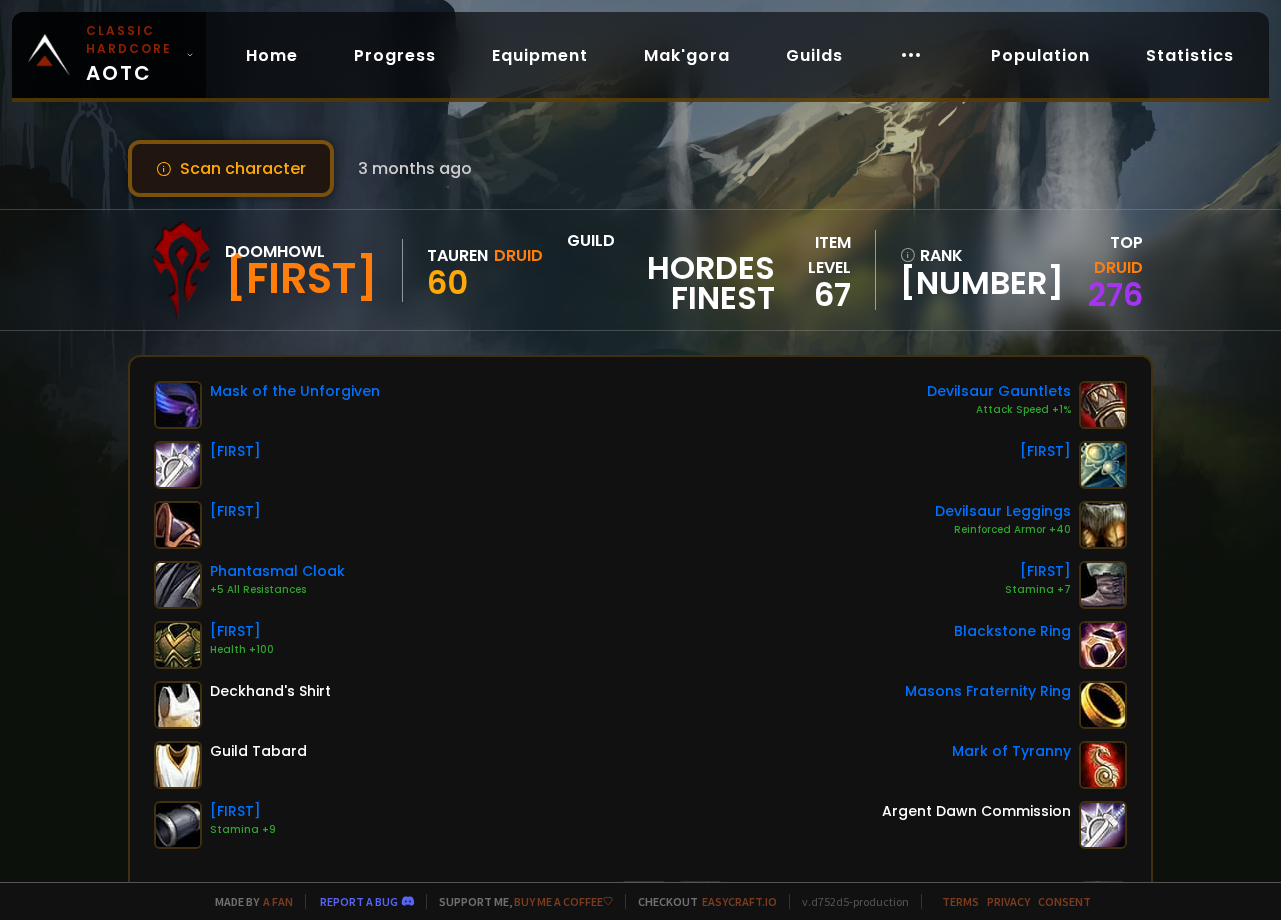 click on "Scan character" at bounding box center (231, 168) 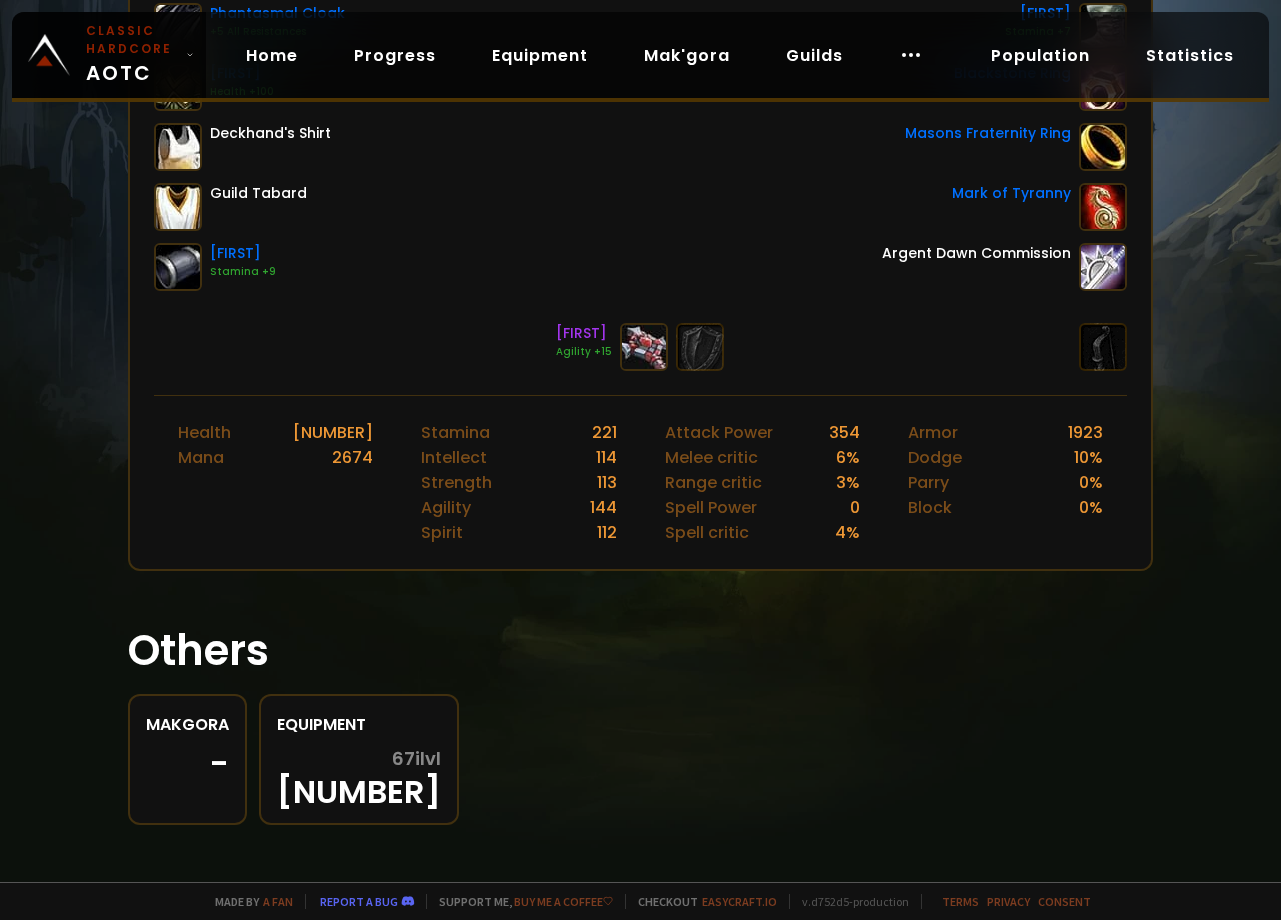 scroll, scrollTop: 0, scrollLeft: 0, axis: both 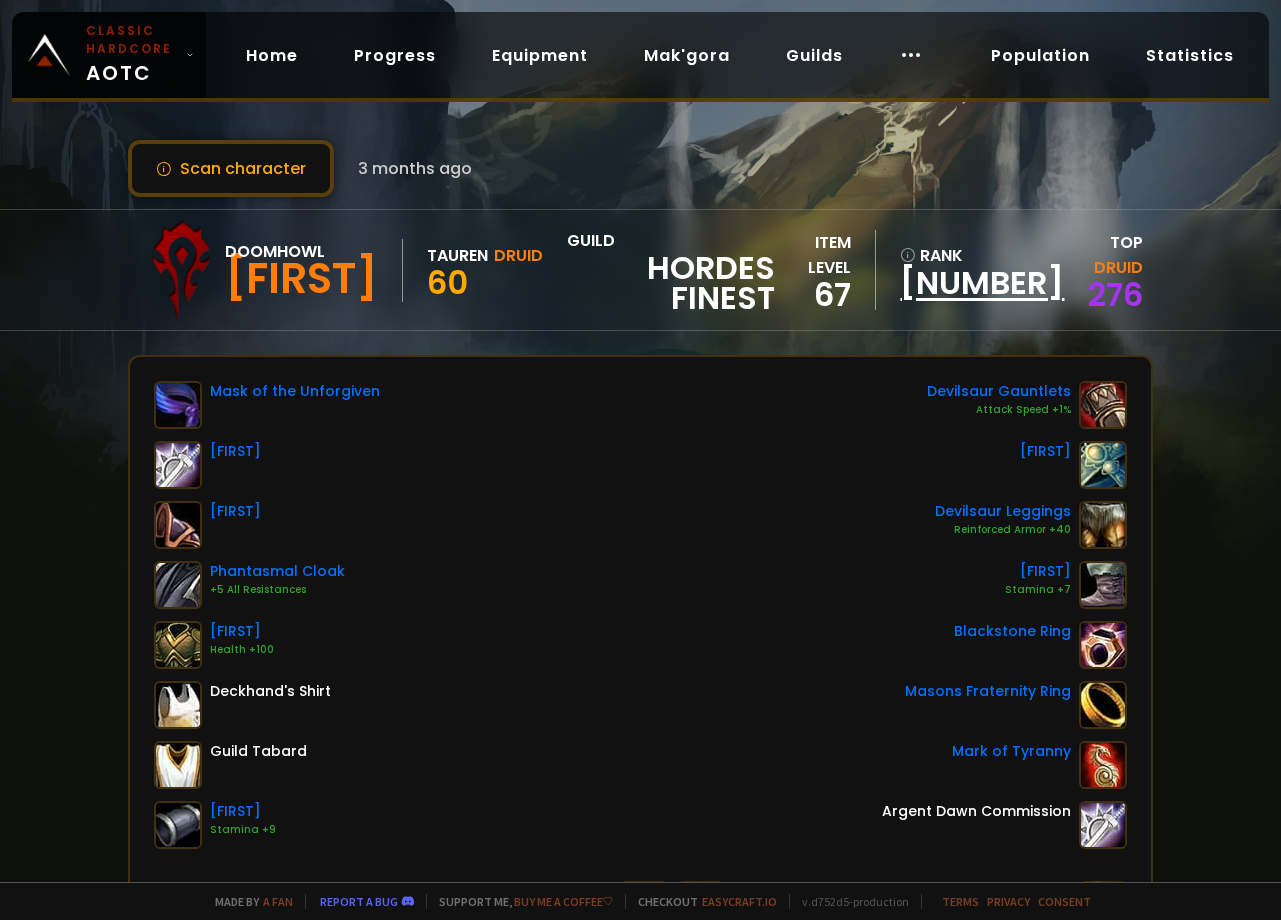 click on "[NUMBER]" at bounding box center (975, 283) 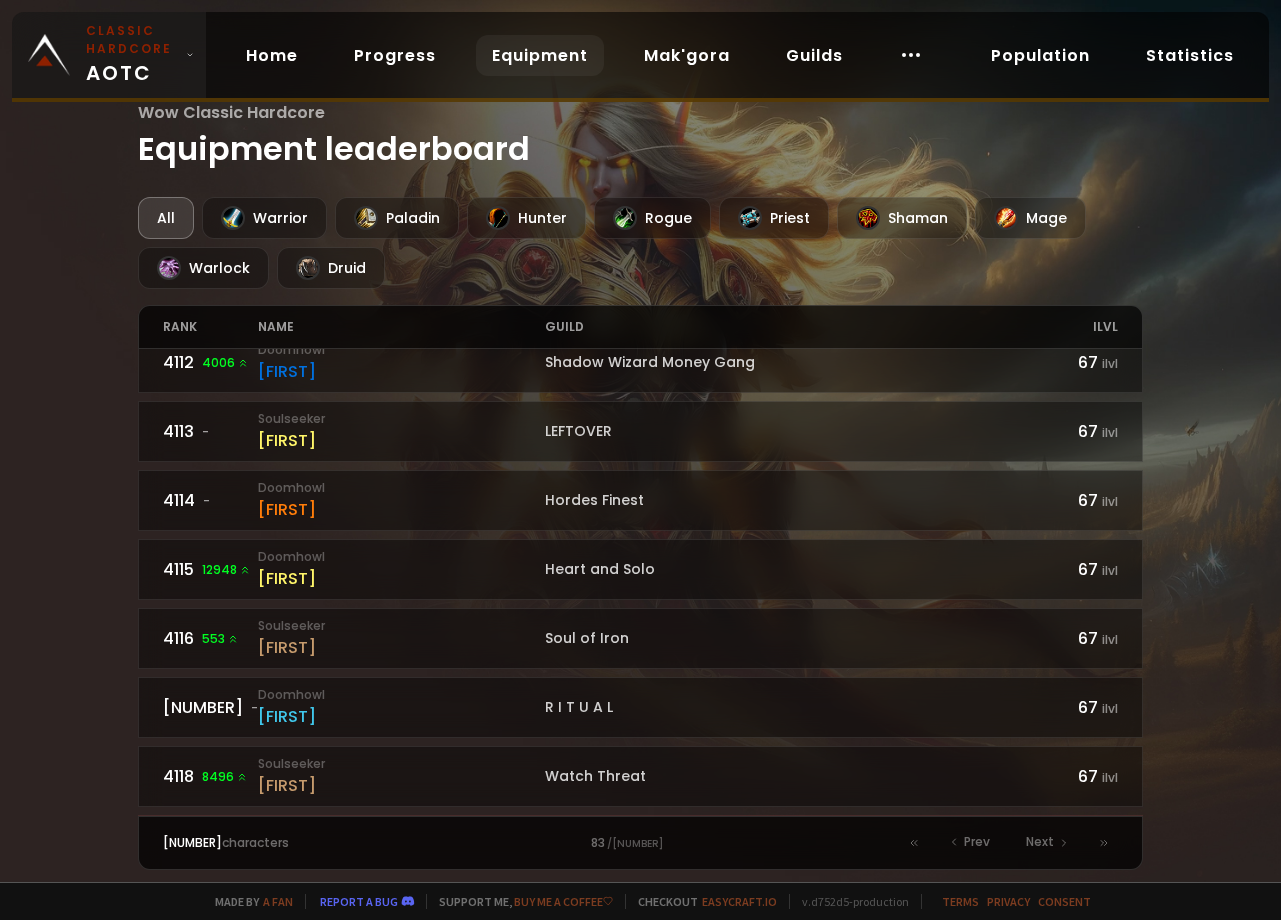 scroll, scrollTop: 886, scrollLeft: 0, axis: vertical 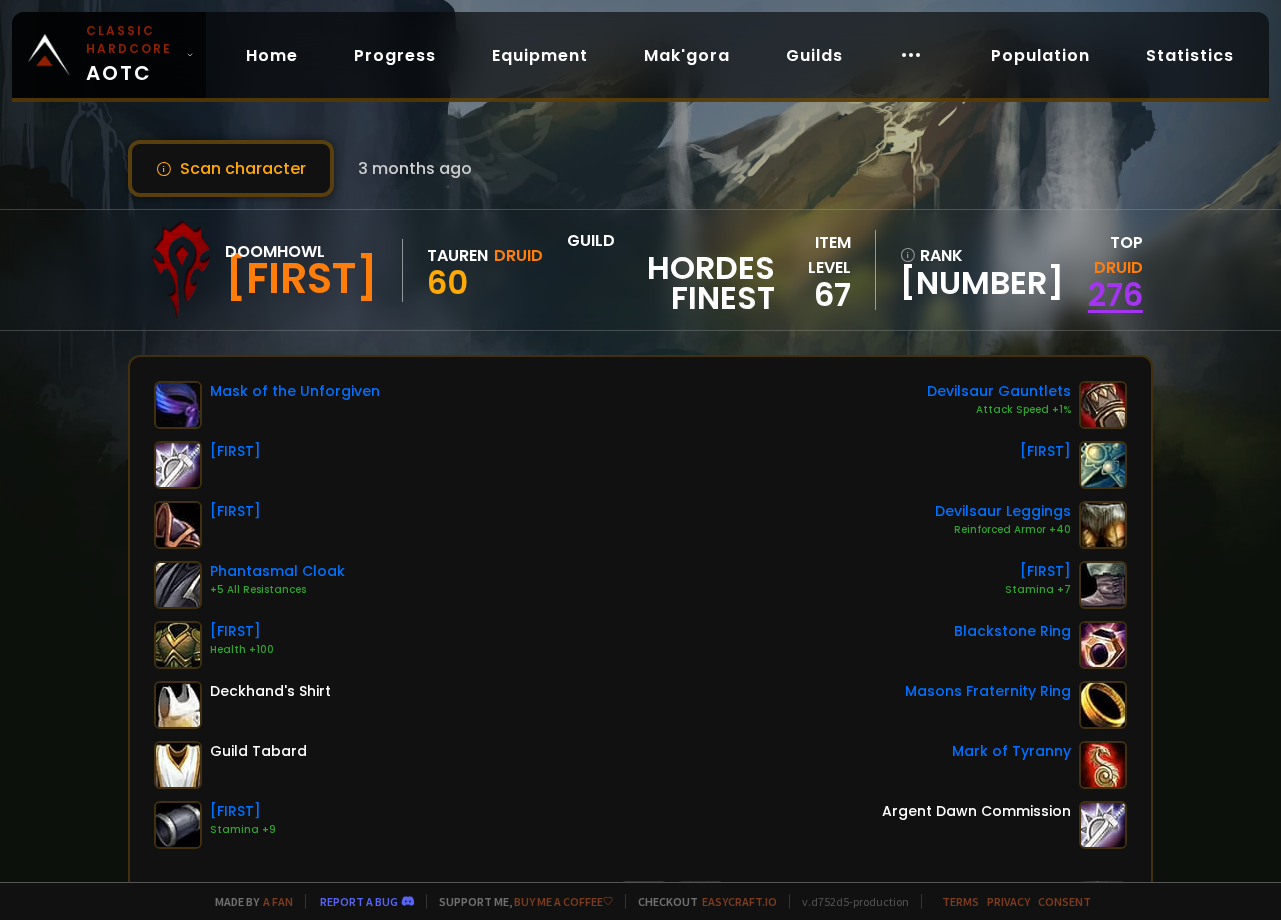click on "276" at bounding box center (1115, 294) 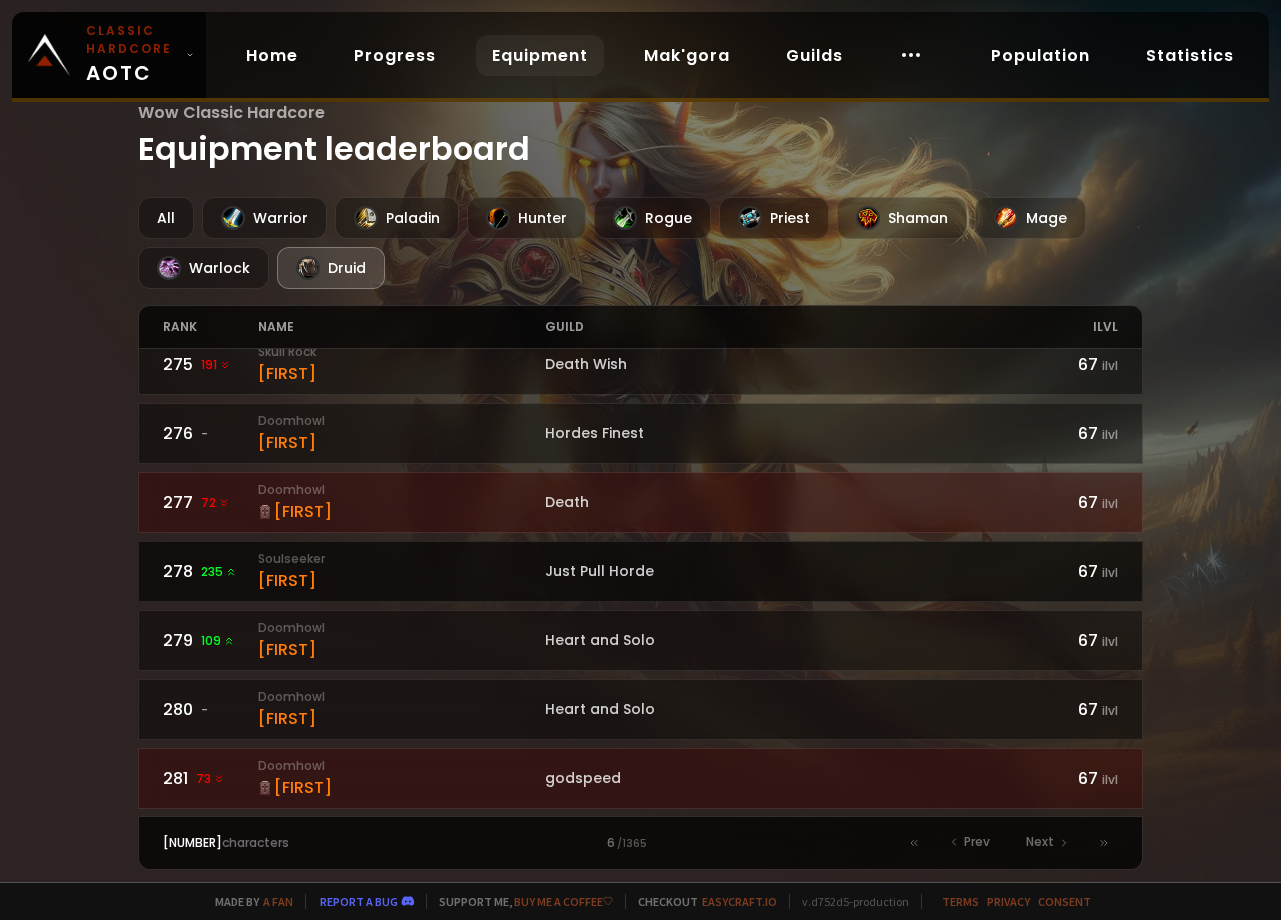 scroll, scrollTop: 1696, scrollLeft: 0, axis: vertical 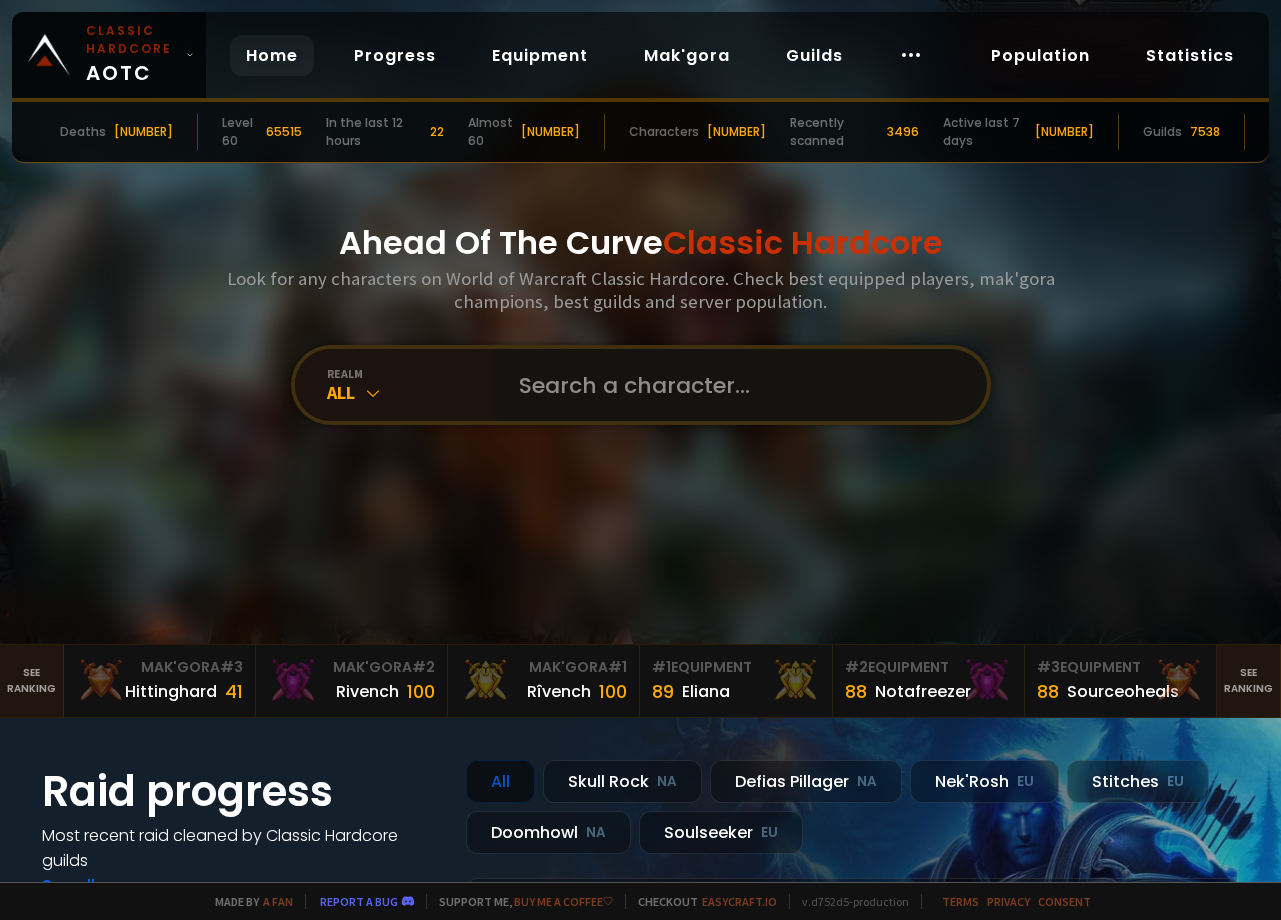 click at bounding box center [735, 385] 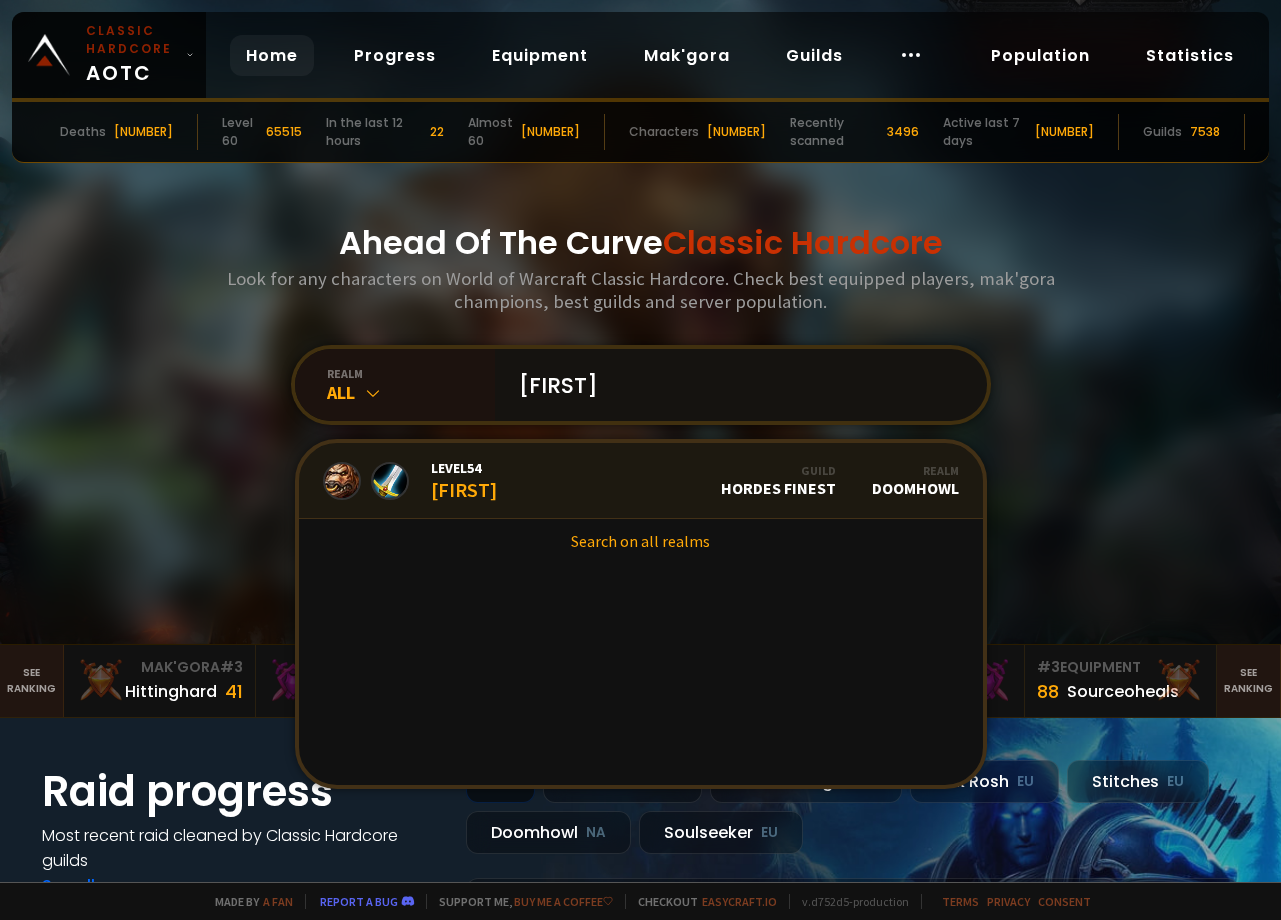 type on "[FIRST]" 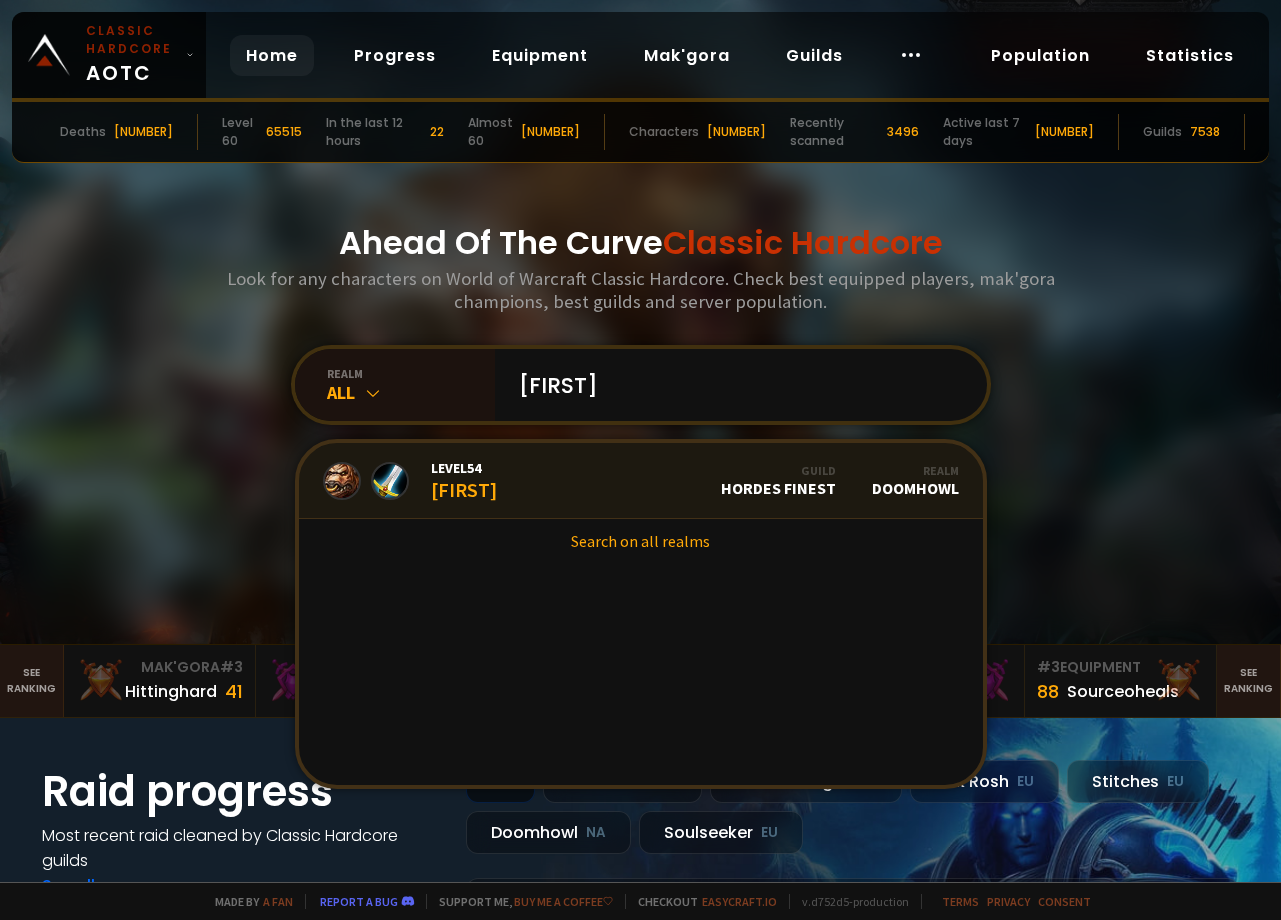 click on "Level  54 [FIRST]" at bounding box center [464, 480] 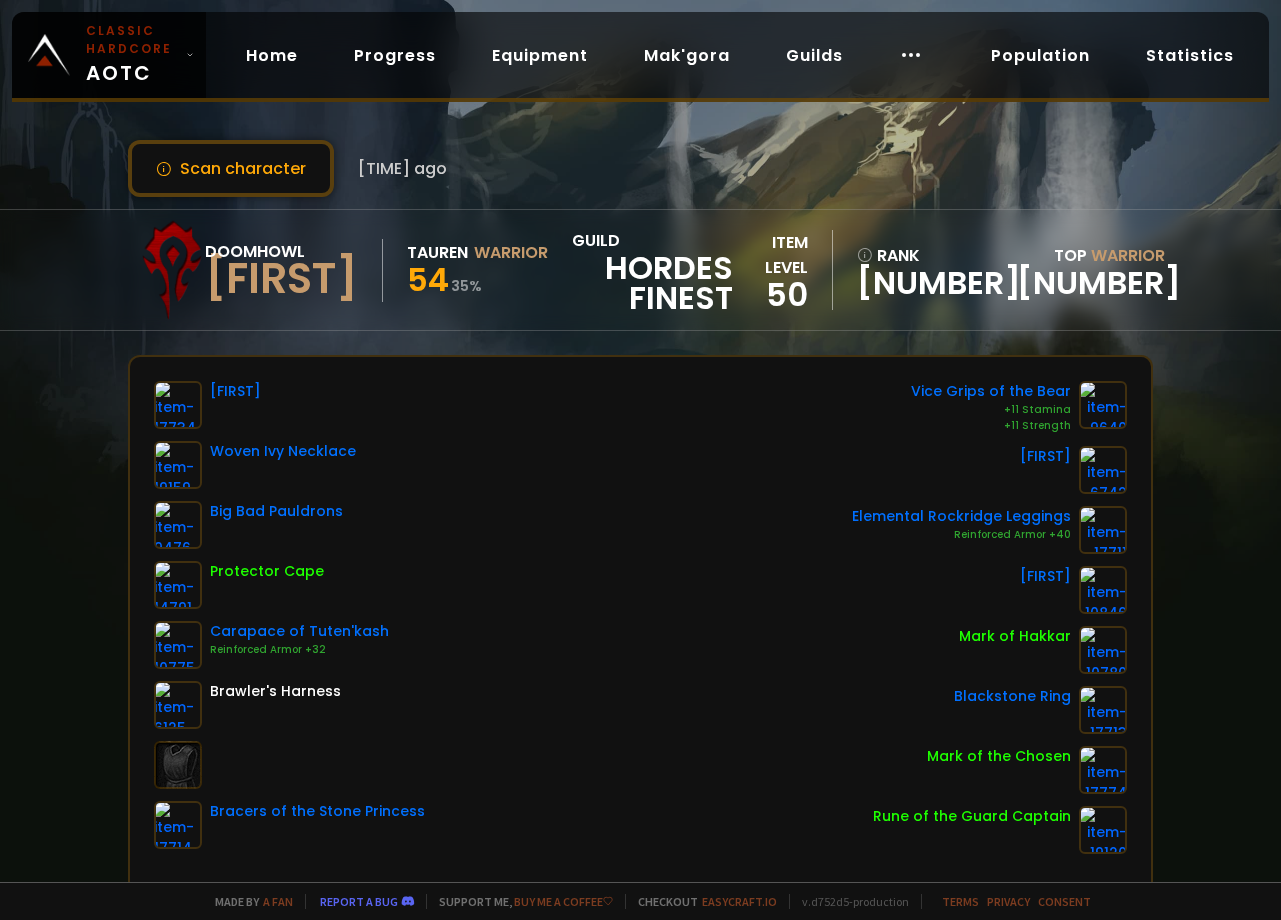 click on "Hordes Finest" at bounding box center (652, 283) 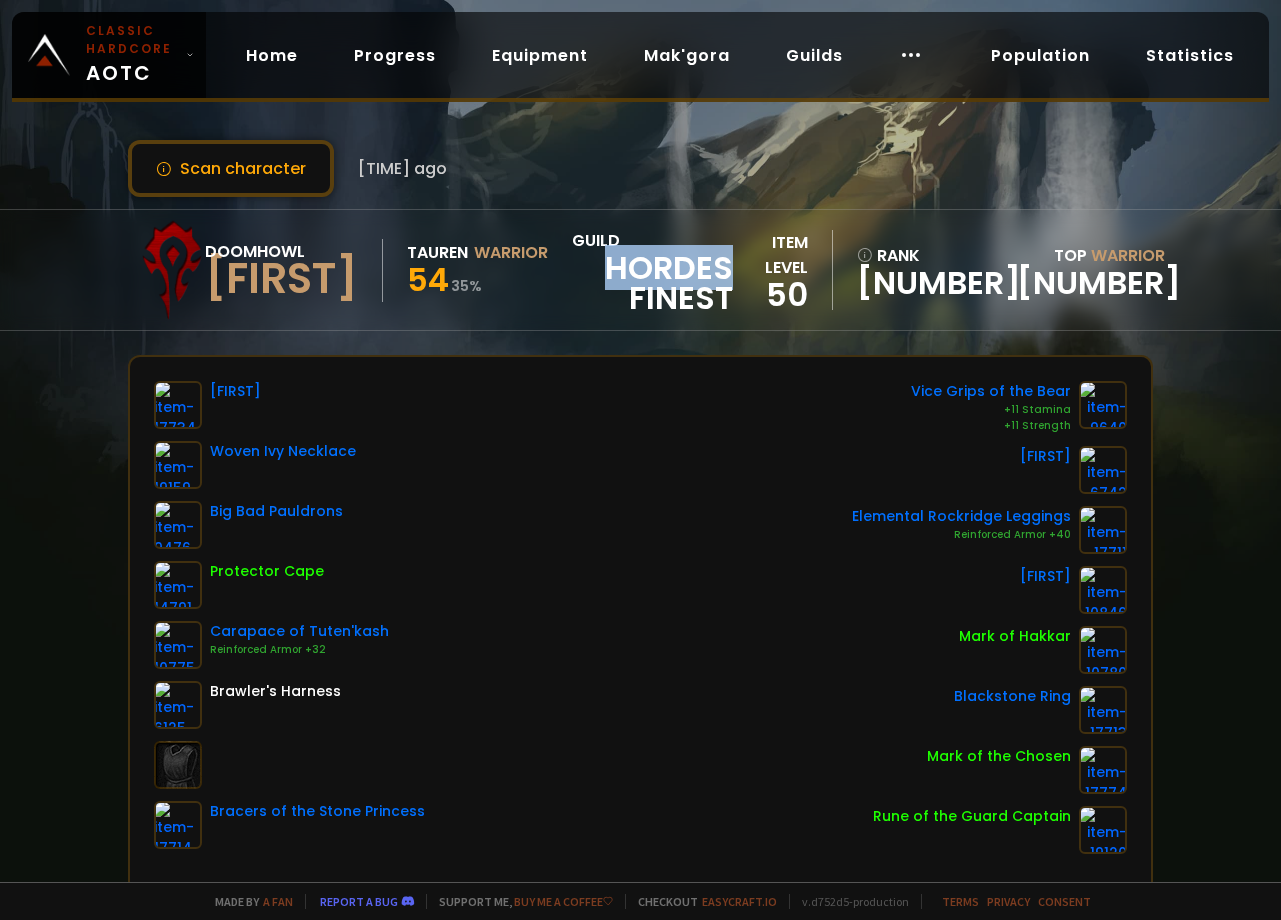 click on "Hordes Finest" at bounding box center (652, 283) 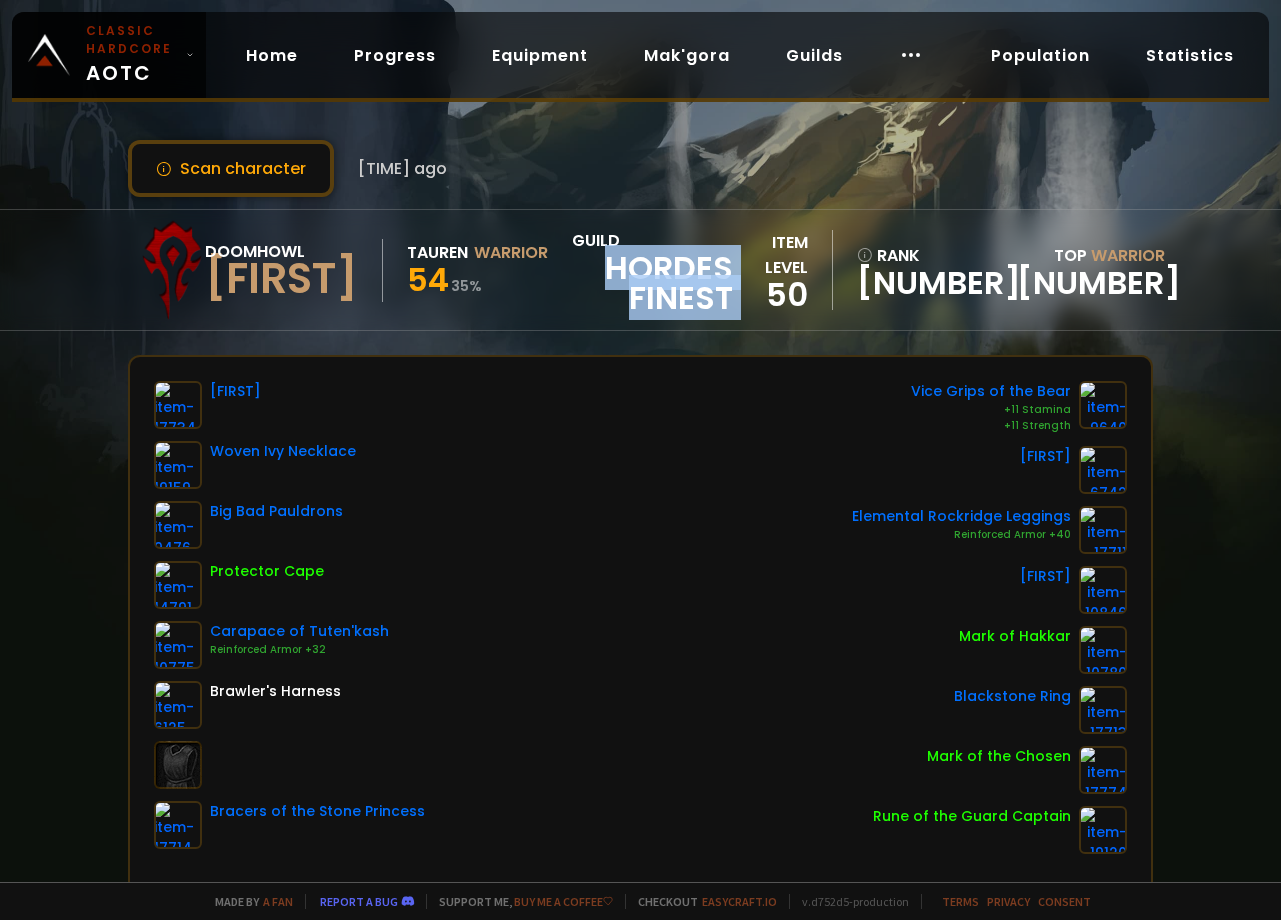 click on "Hordes Finest" at bounding box center [652, 283] 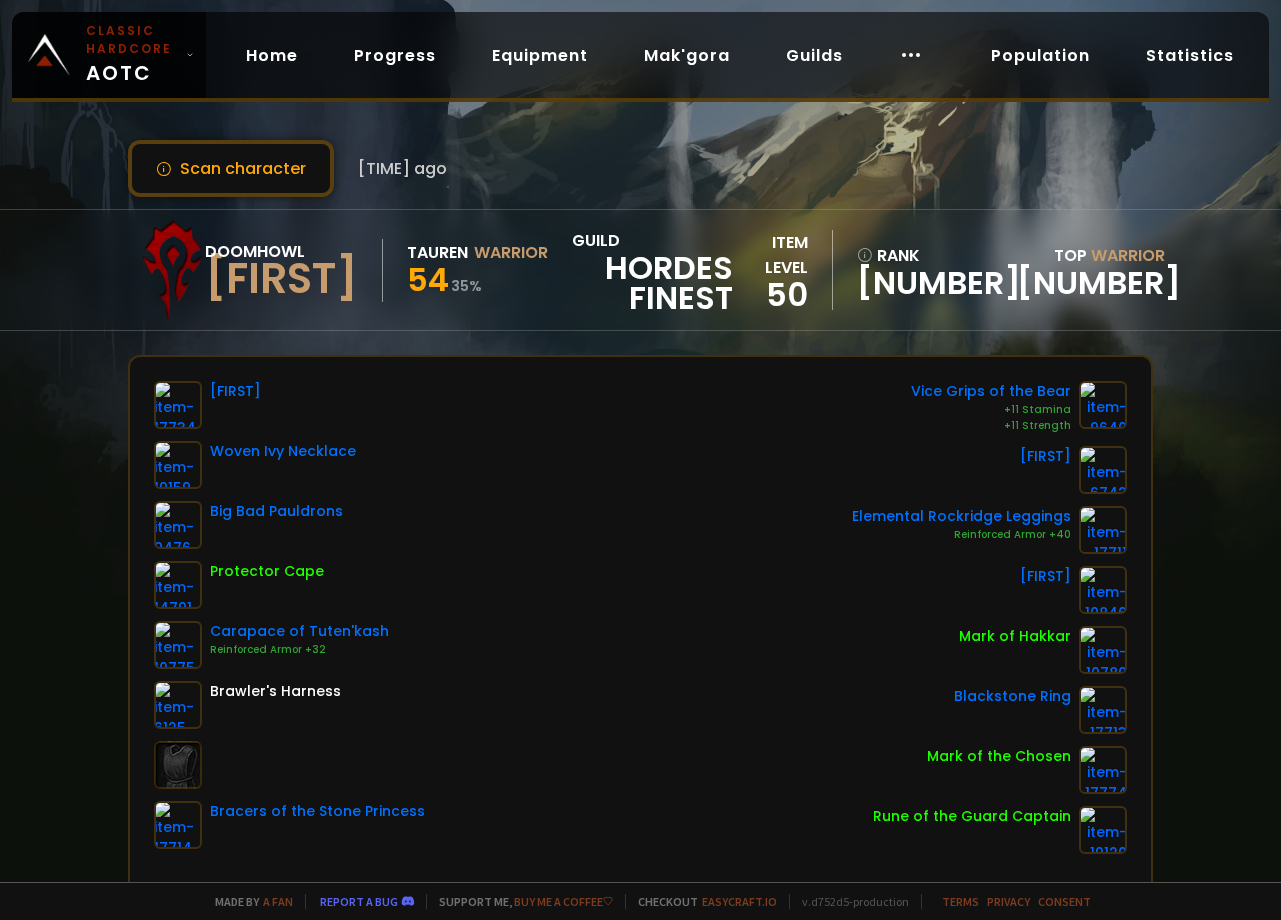 click on "Doomhowl [FIRST] Tauren Warrior 54 35 % guild Hordes Finest" at bounding box center (435, 270) 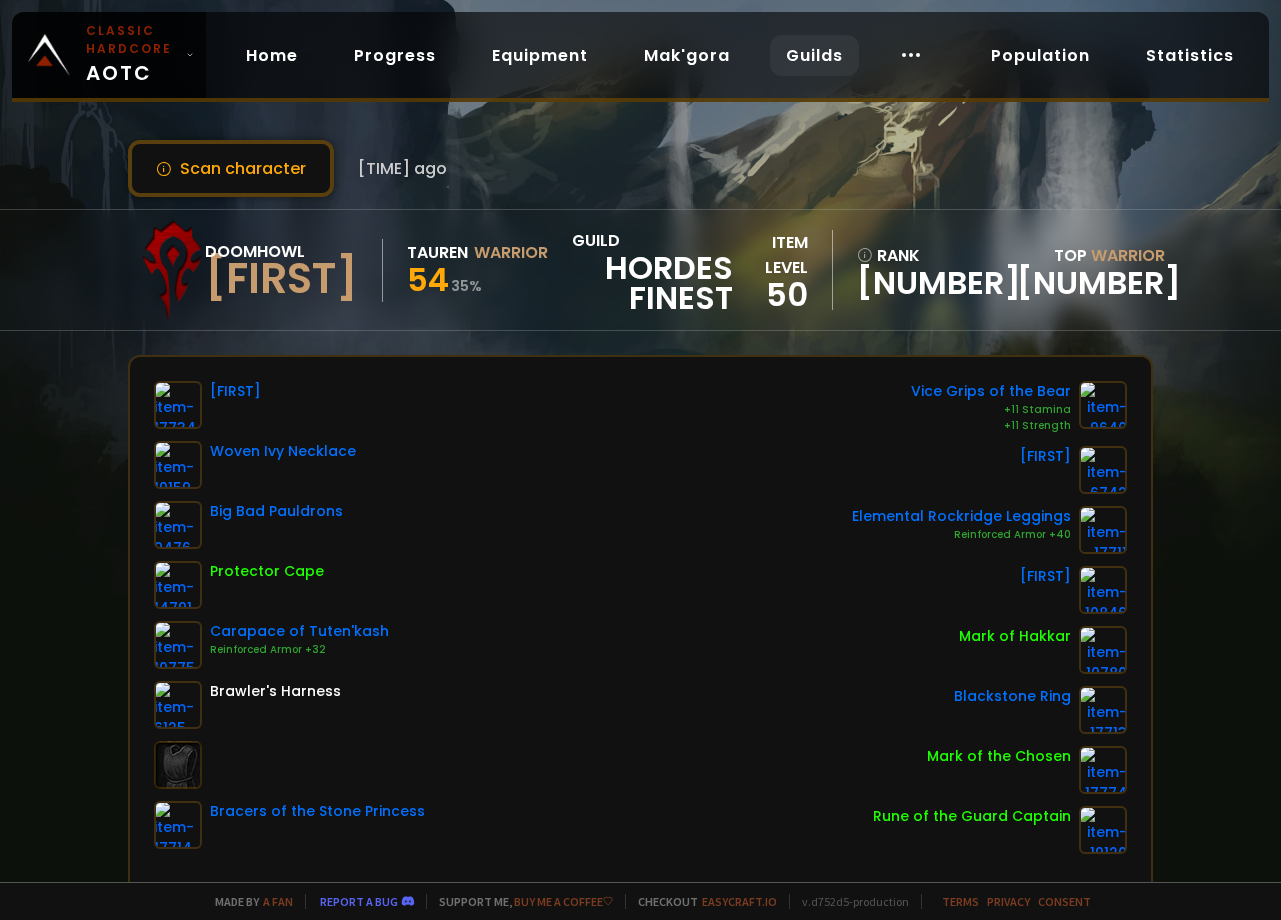 click on "Guilds" at bounding box center (814, 55) 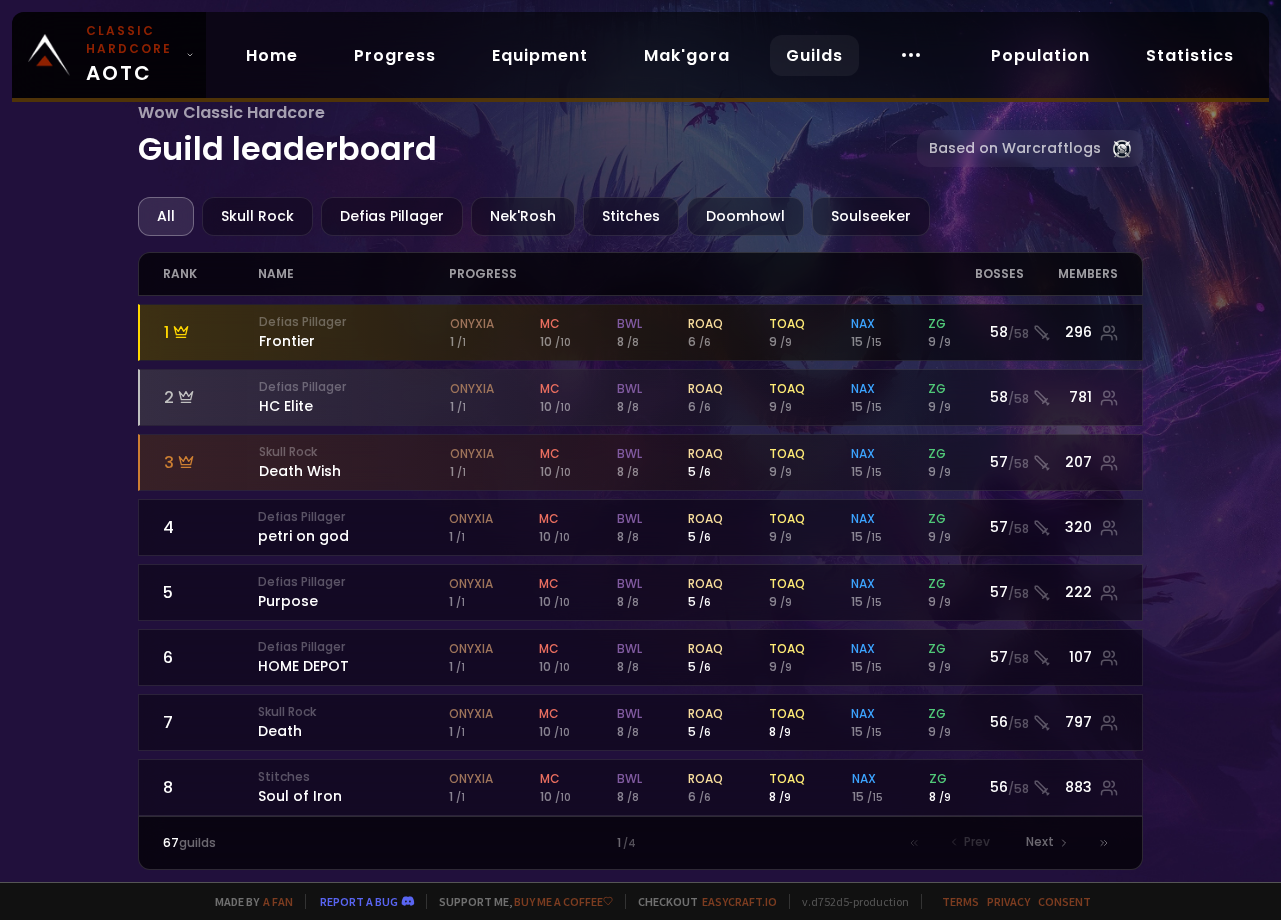 click on "1" at bounding box center [211, 332] 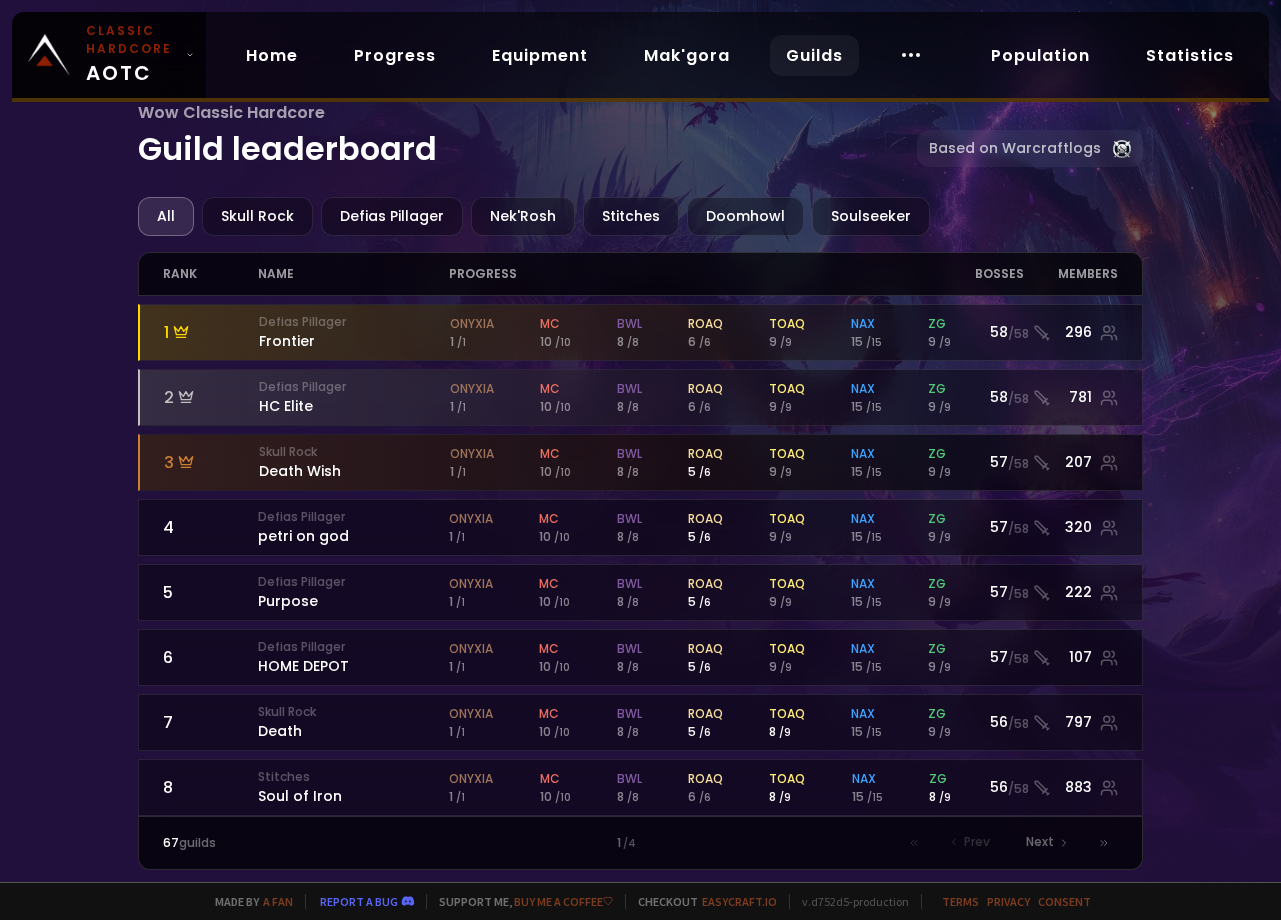 click on "[FIRST]" at bounding box center (354, 462) 